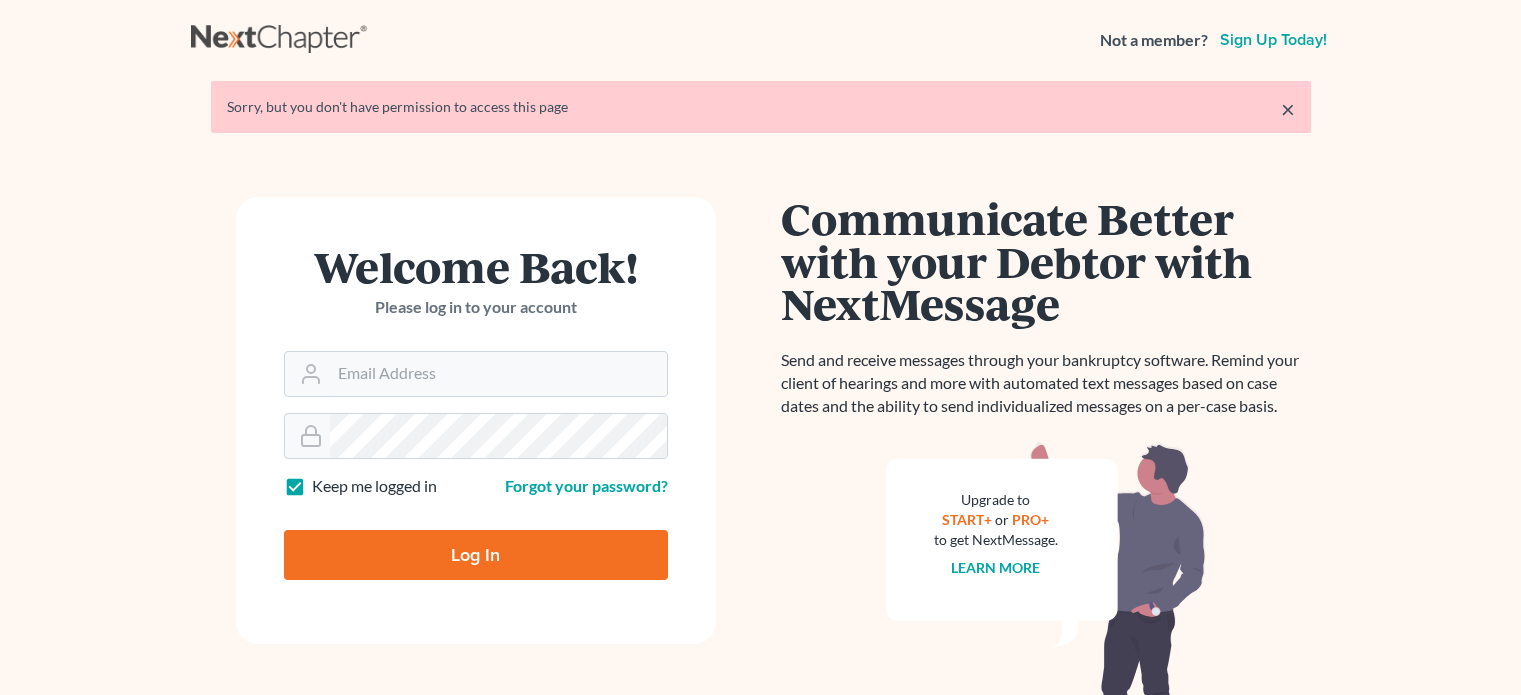 scroll, scrollTop: 0, scrollLeft: 0, axis: both 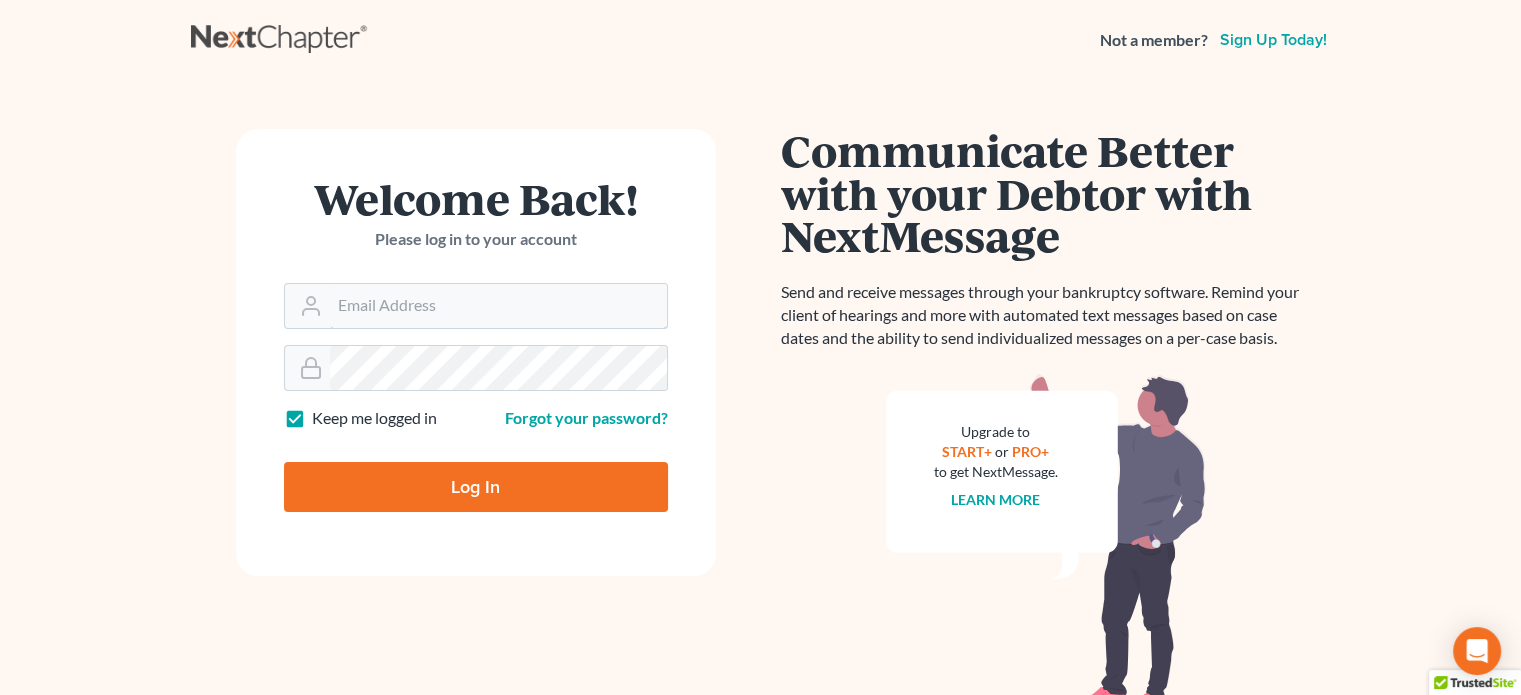 type on "[EMAIL]" 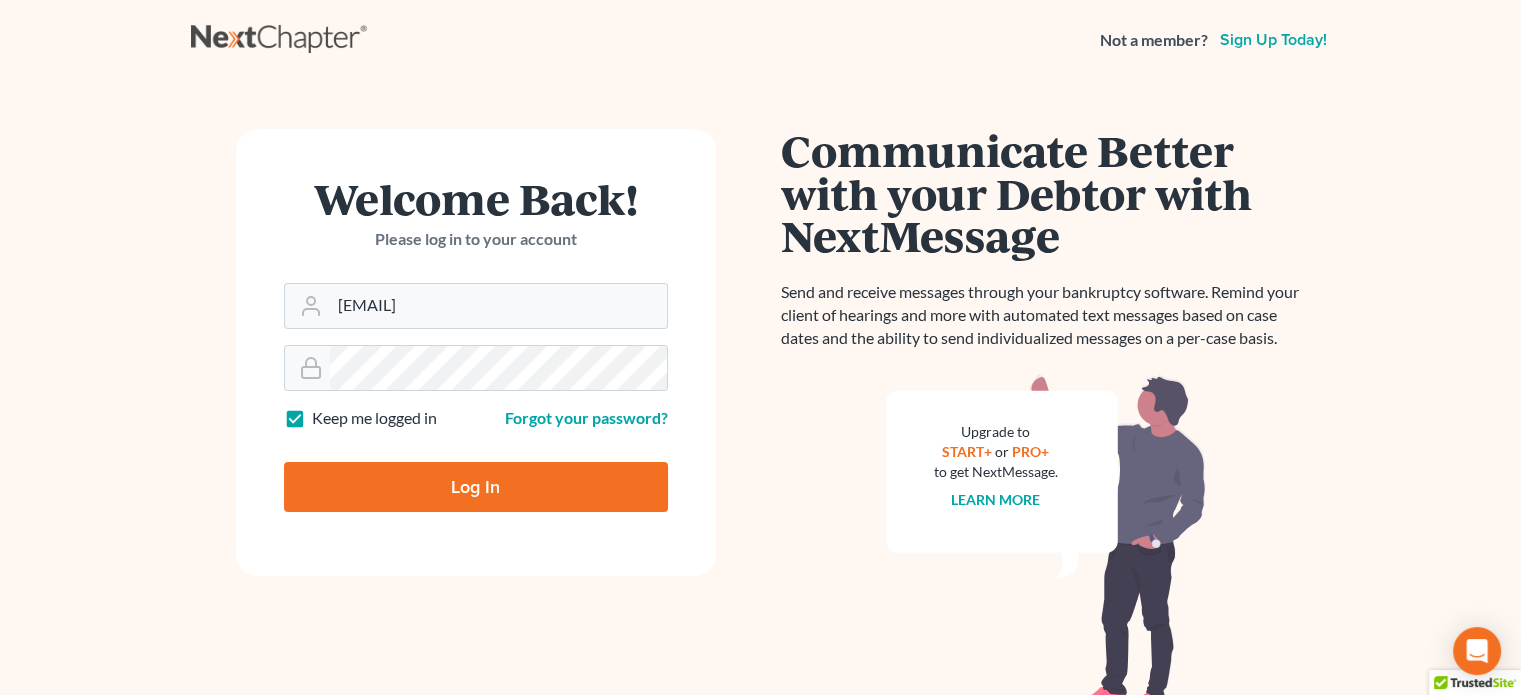 click on "Log In" at bounding box center (476, 487) 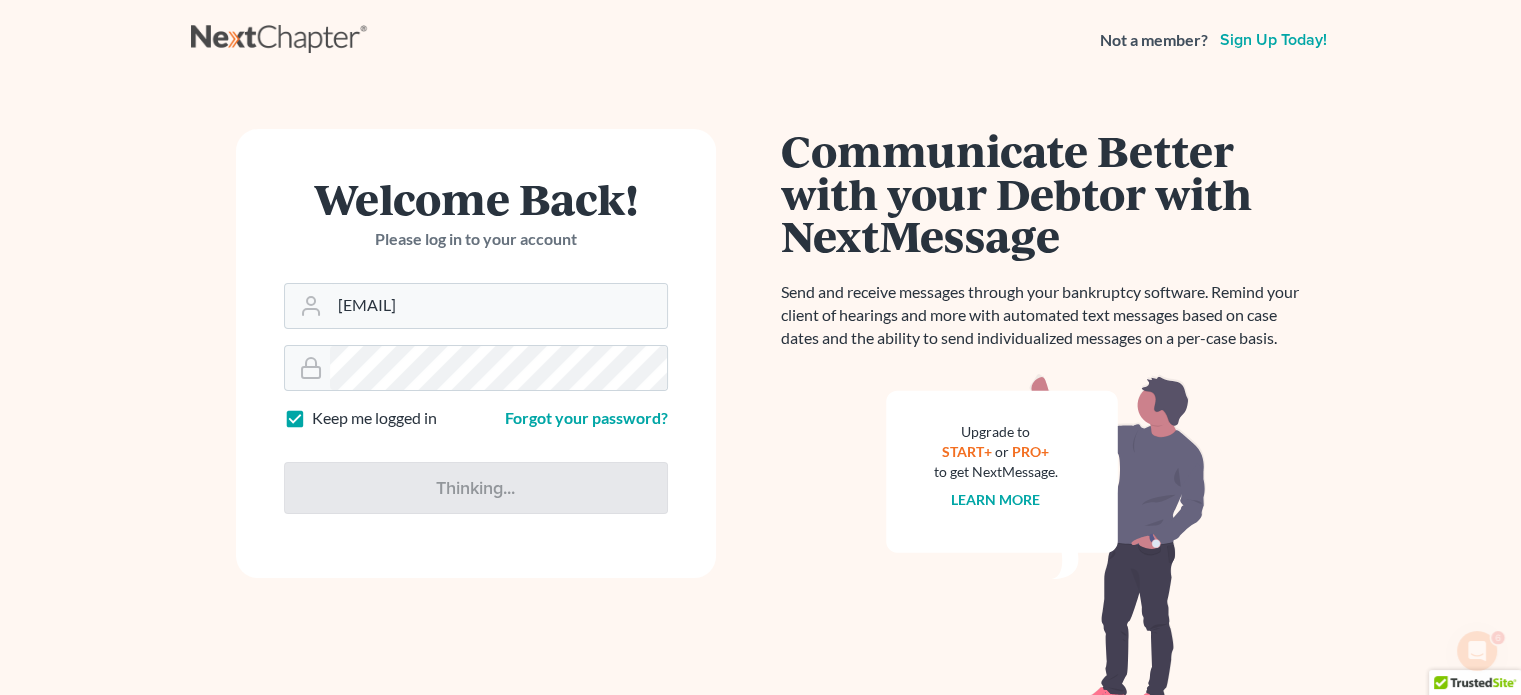 scroll, scrollTop: 0, scrollLeft: 0, axis: both 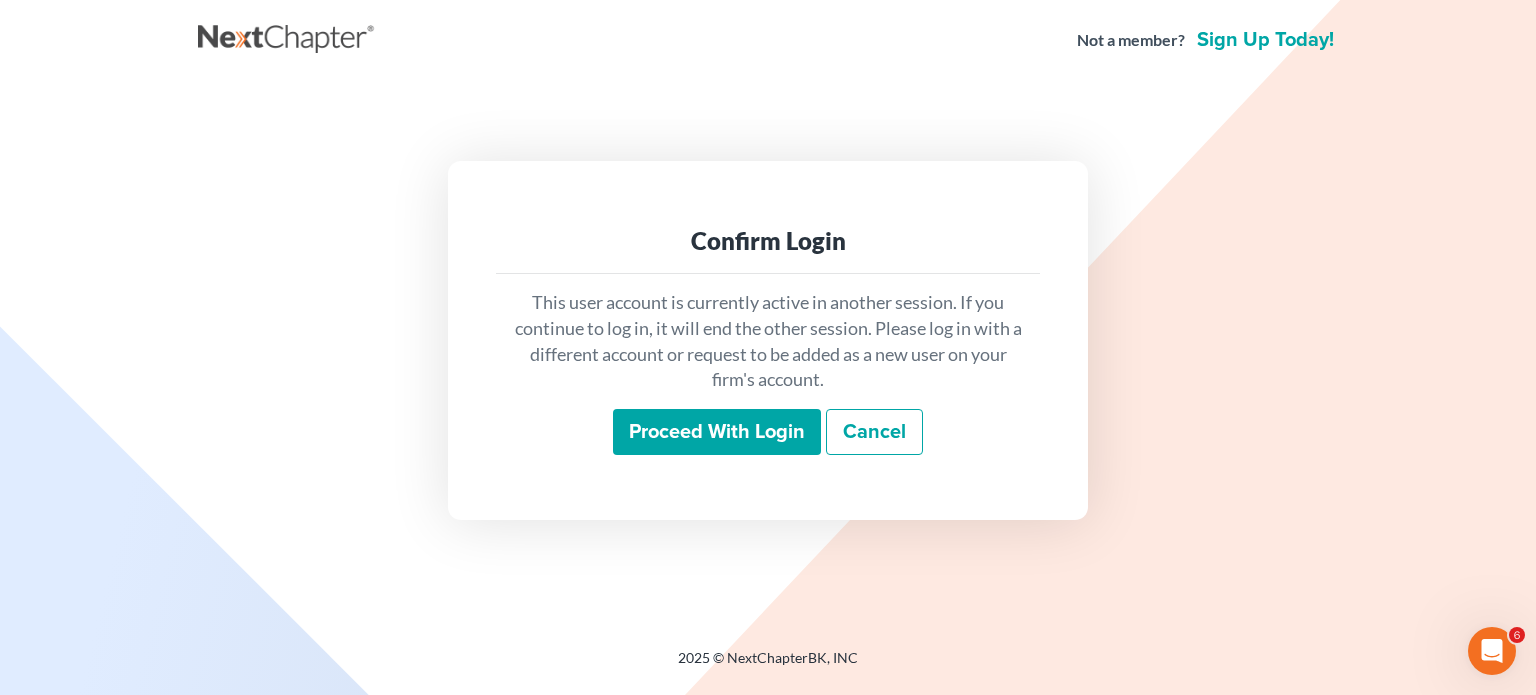 click on "Proceed with login" at bounding box center (717, 432) 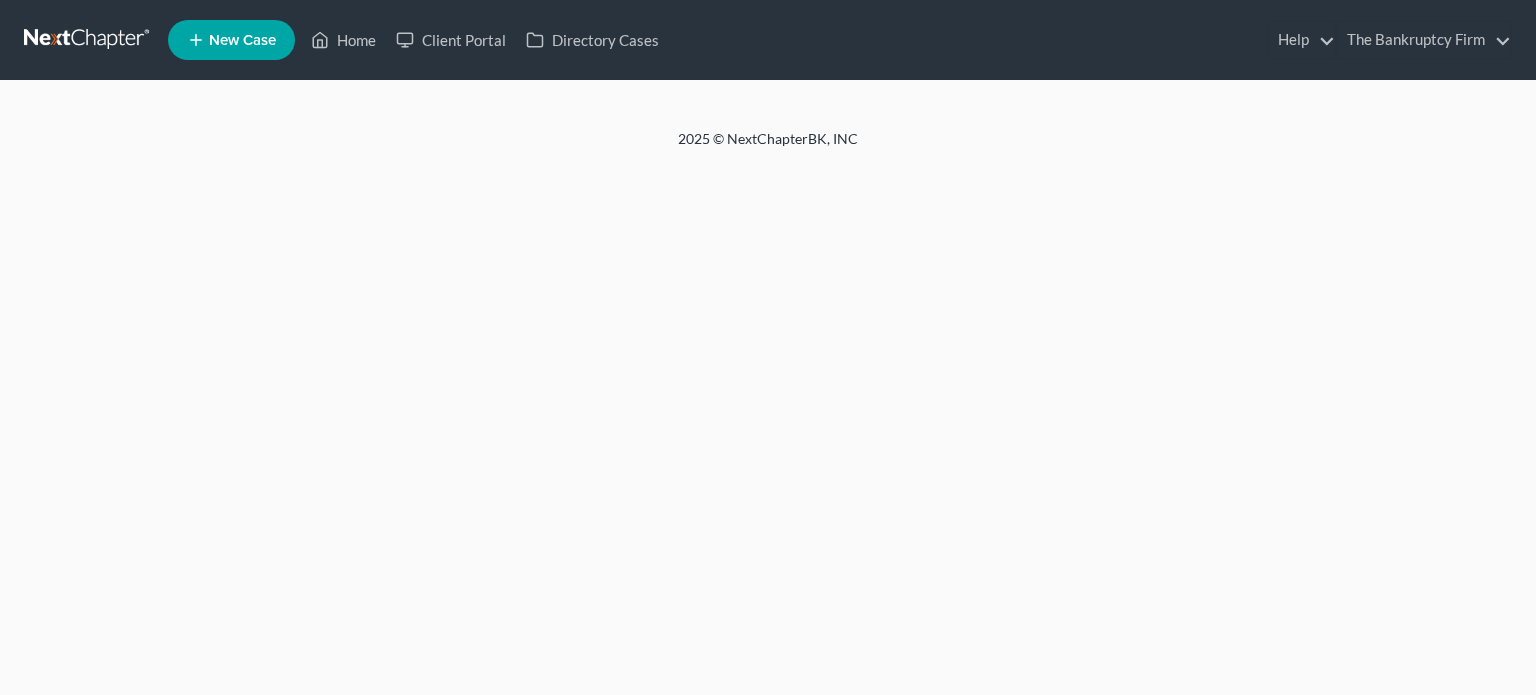 scroll, scrollTop: 0, scrollLeft: 0, axis: both 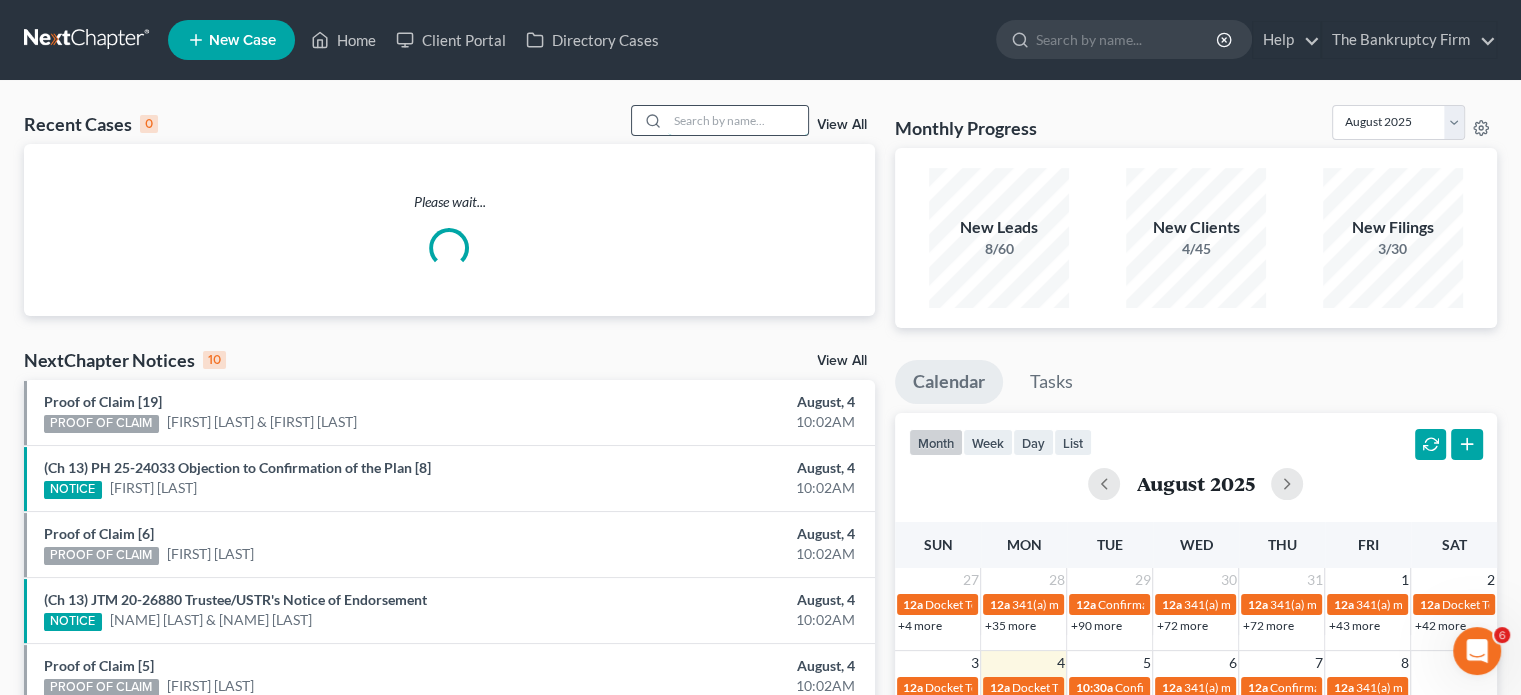 click at bounding box center [738, 120] 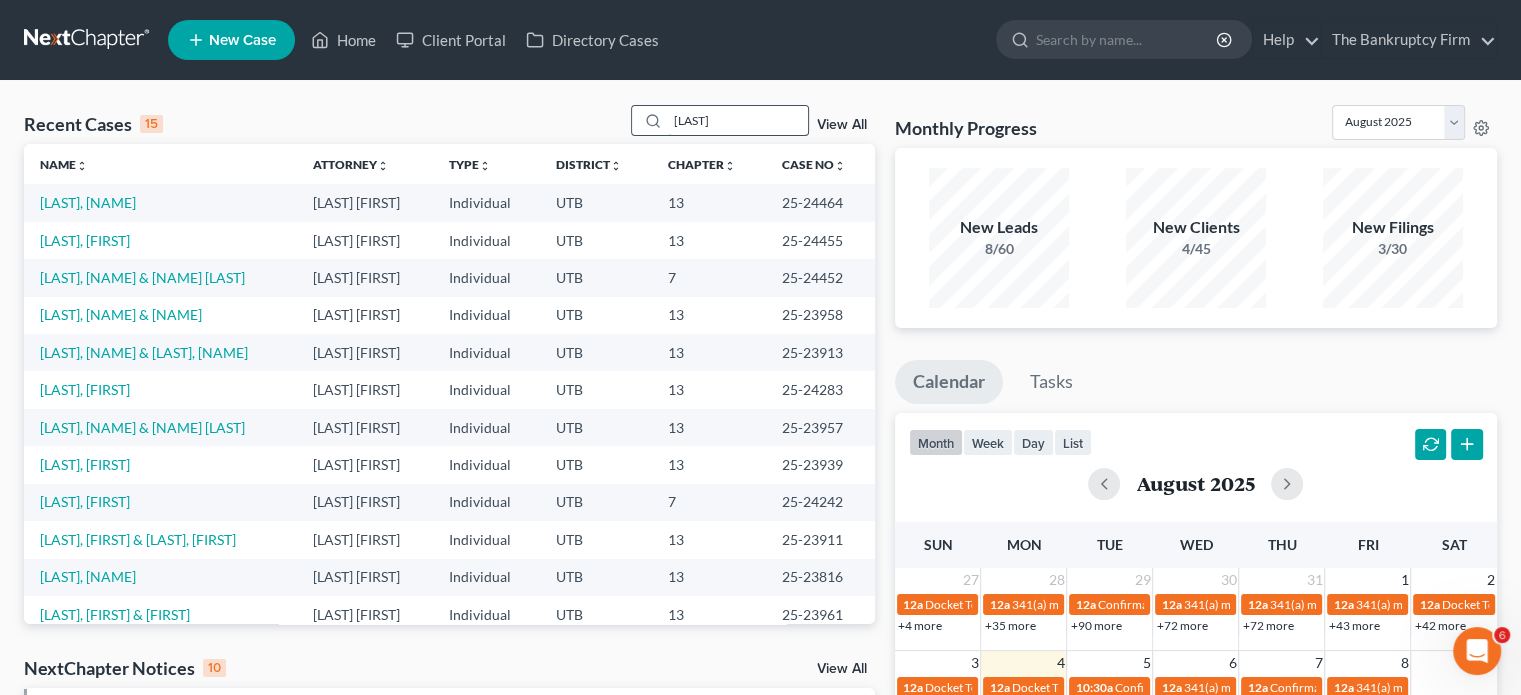 type on "[LAST]" 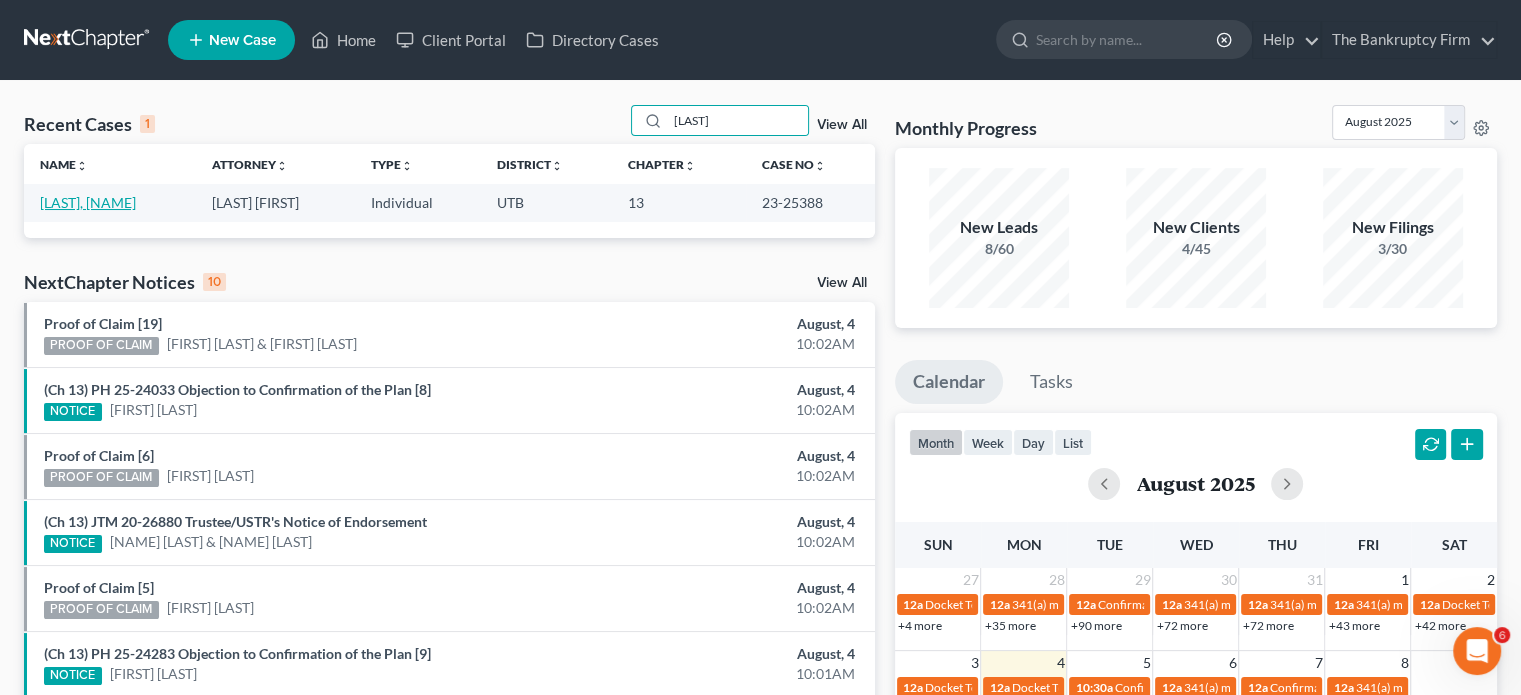 click on "[LAST], [NAME]" at bounding box center (88, 202) 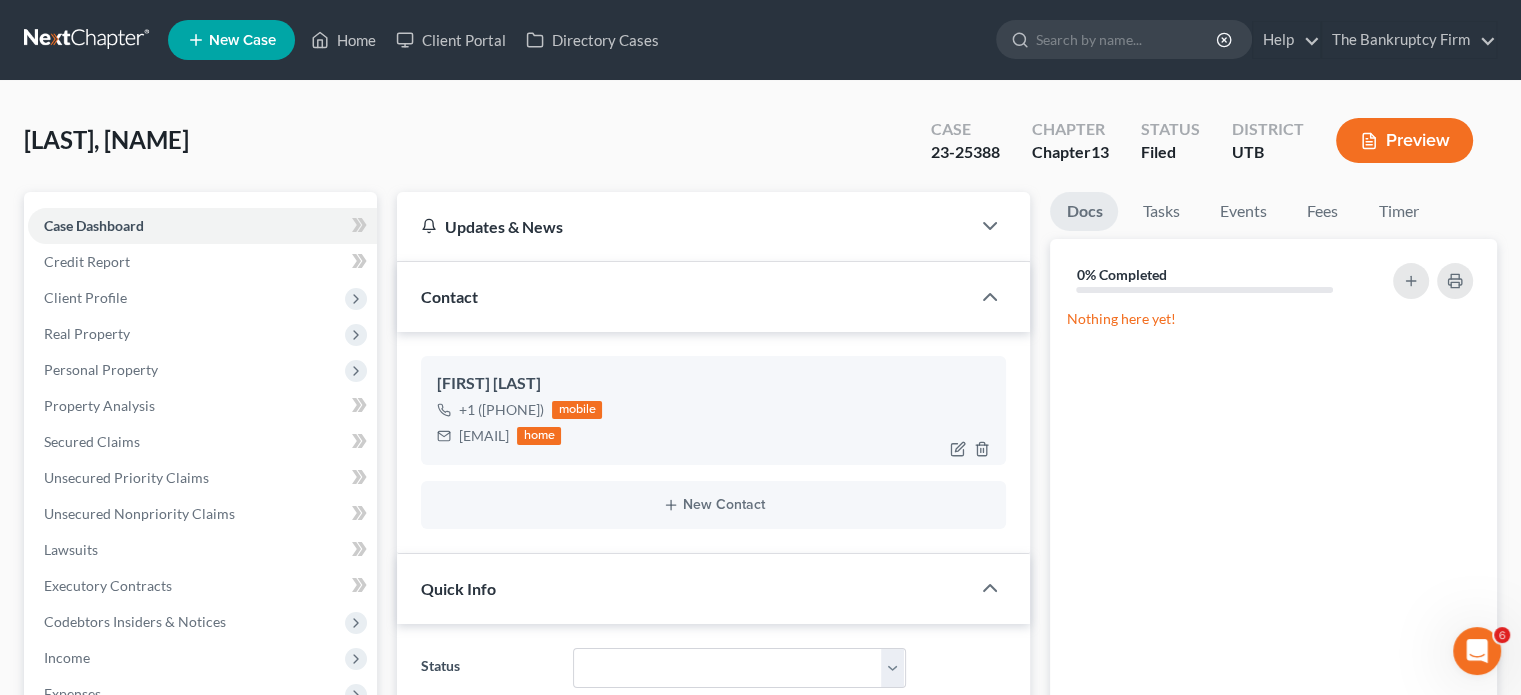 scroll, scrollTop: 280, scrollLeft: 0, axis: vertical 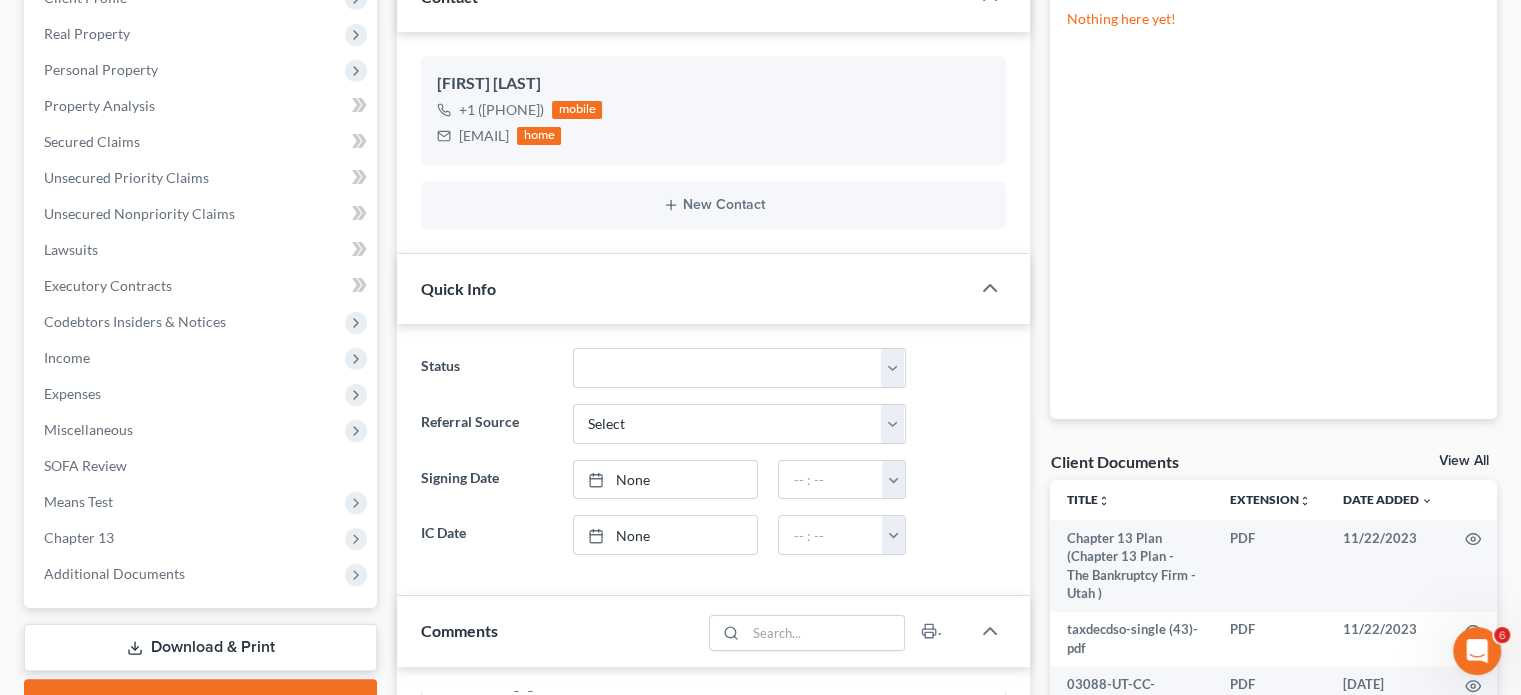 click on "View All" at bounding box center (1464, 461) 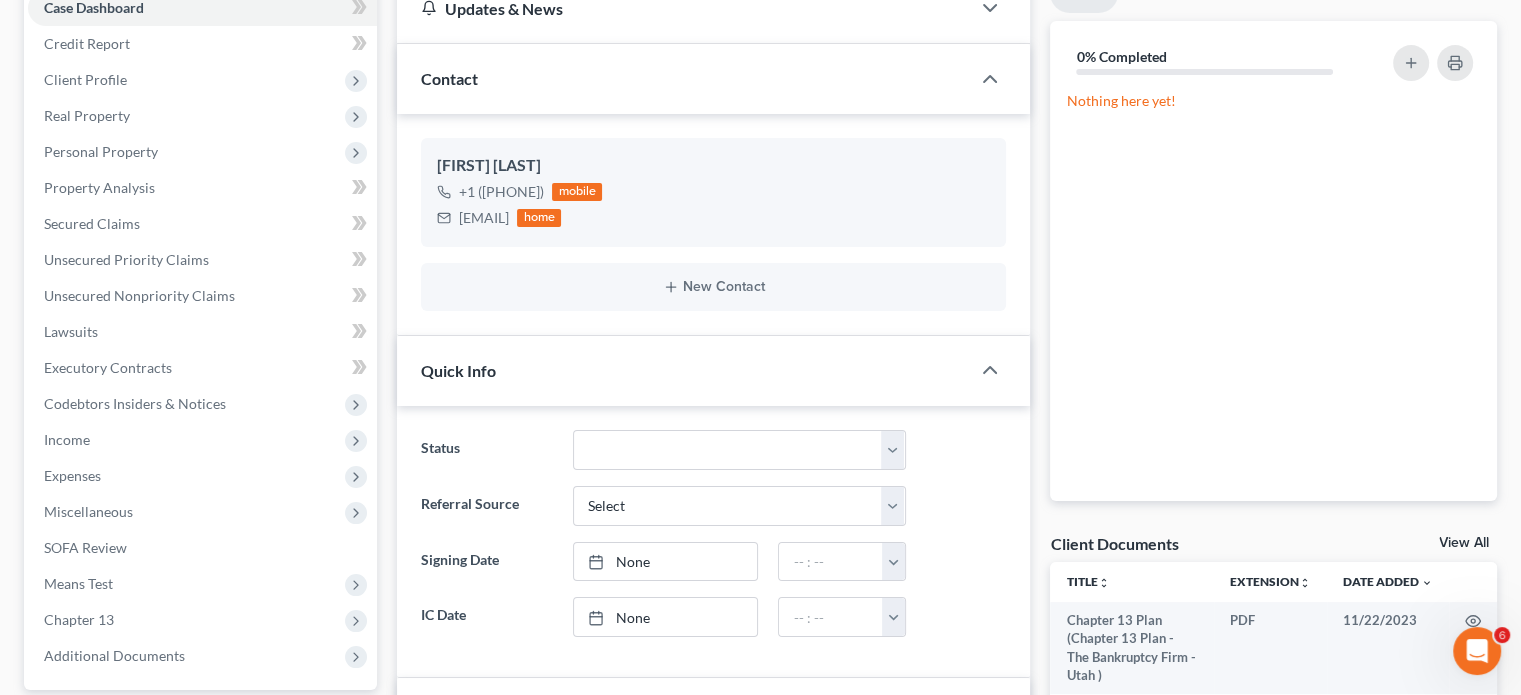select on "30" 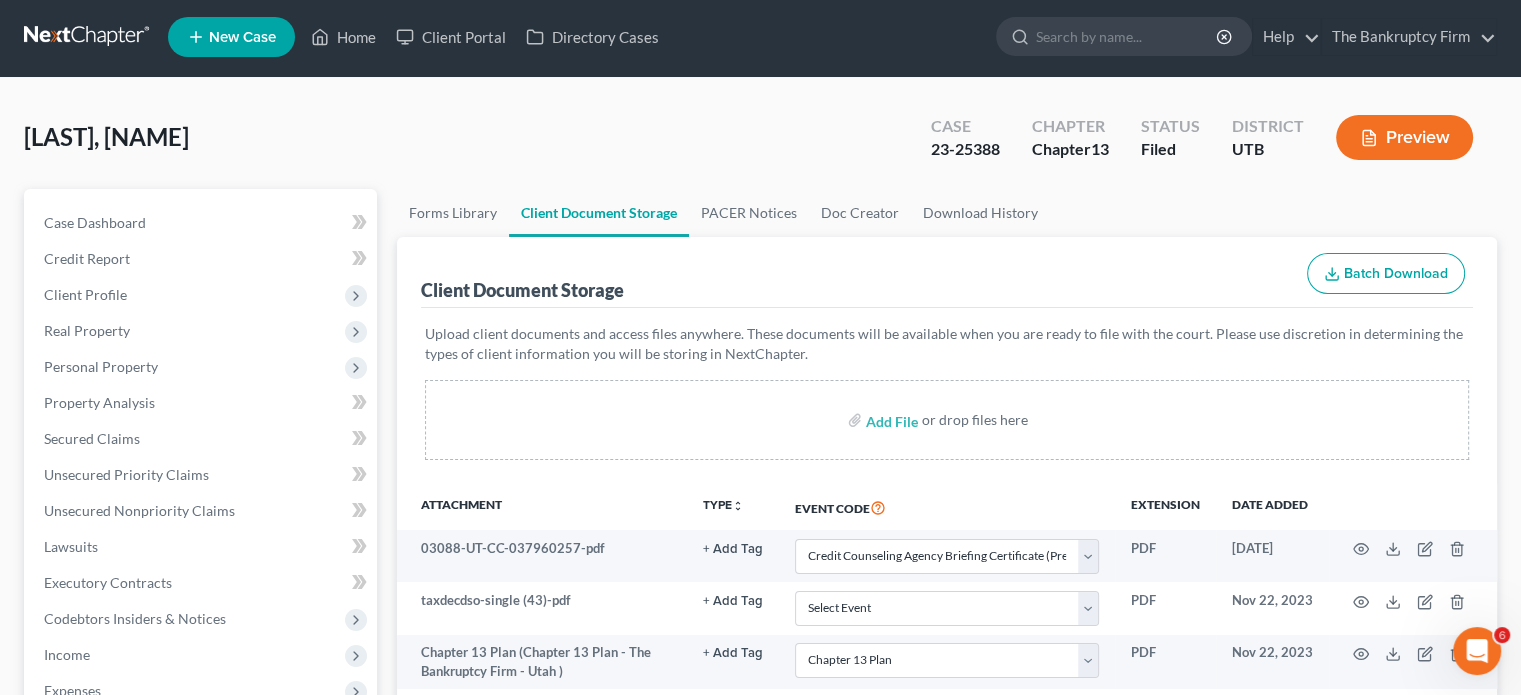 scroll, scrollTop: 0, scrollLeft: 0, axis: both 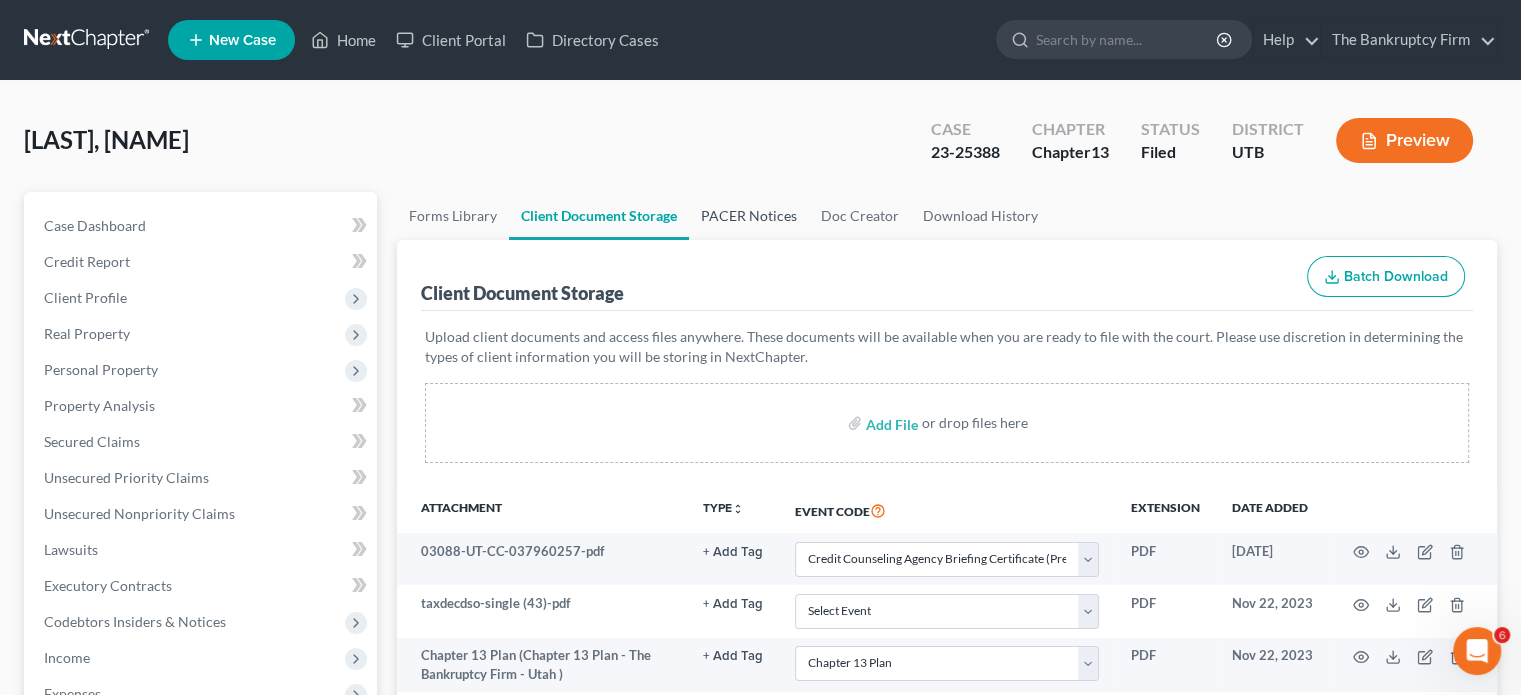 click on "PACER Notices" at bounding box center (749, 216) 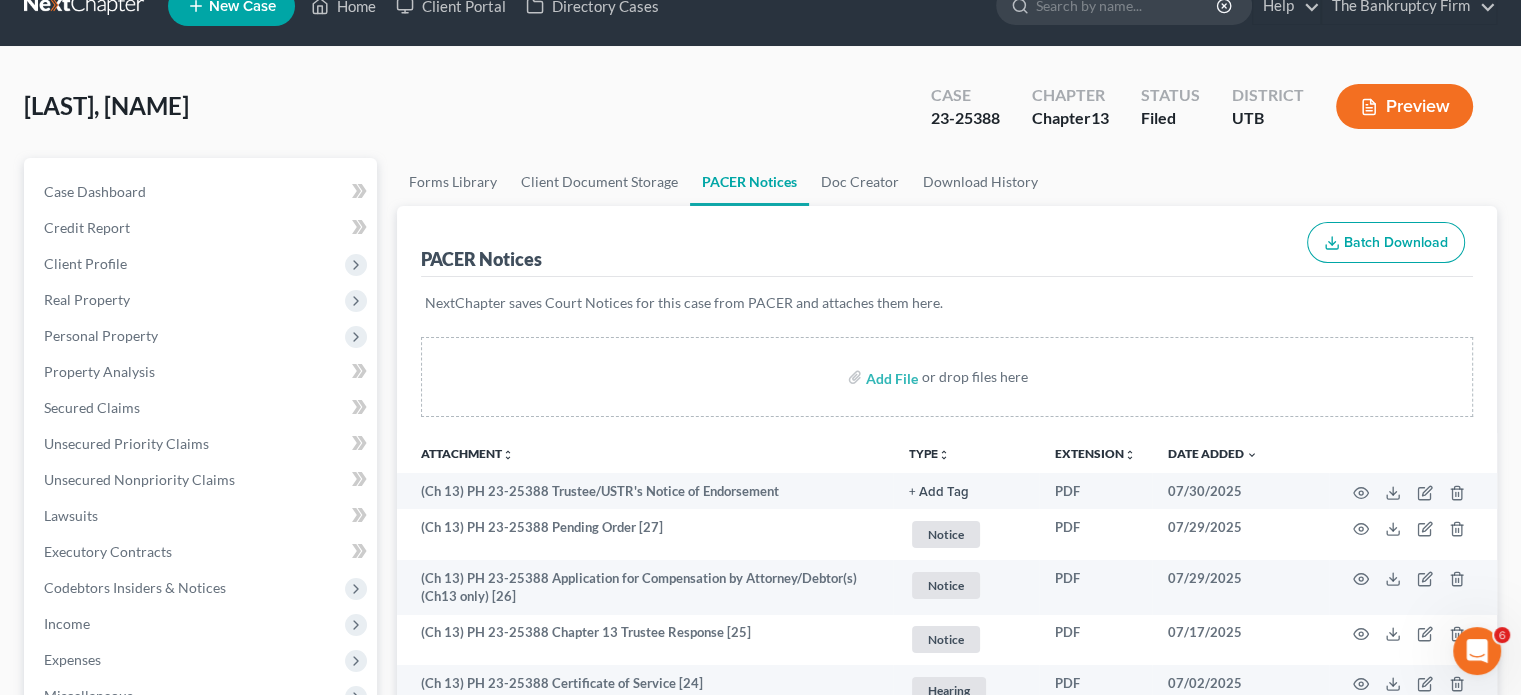 scroll, scrollTop: 0, scrollLeft: 0, axis: both 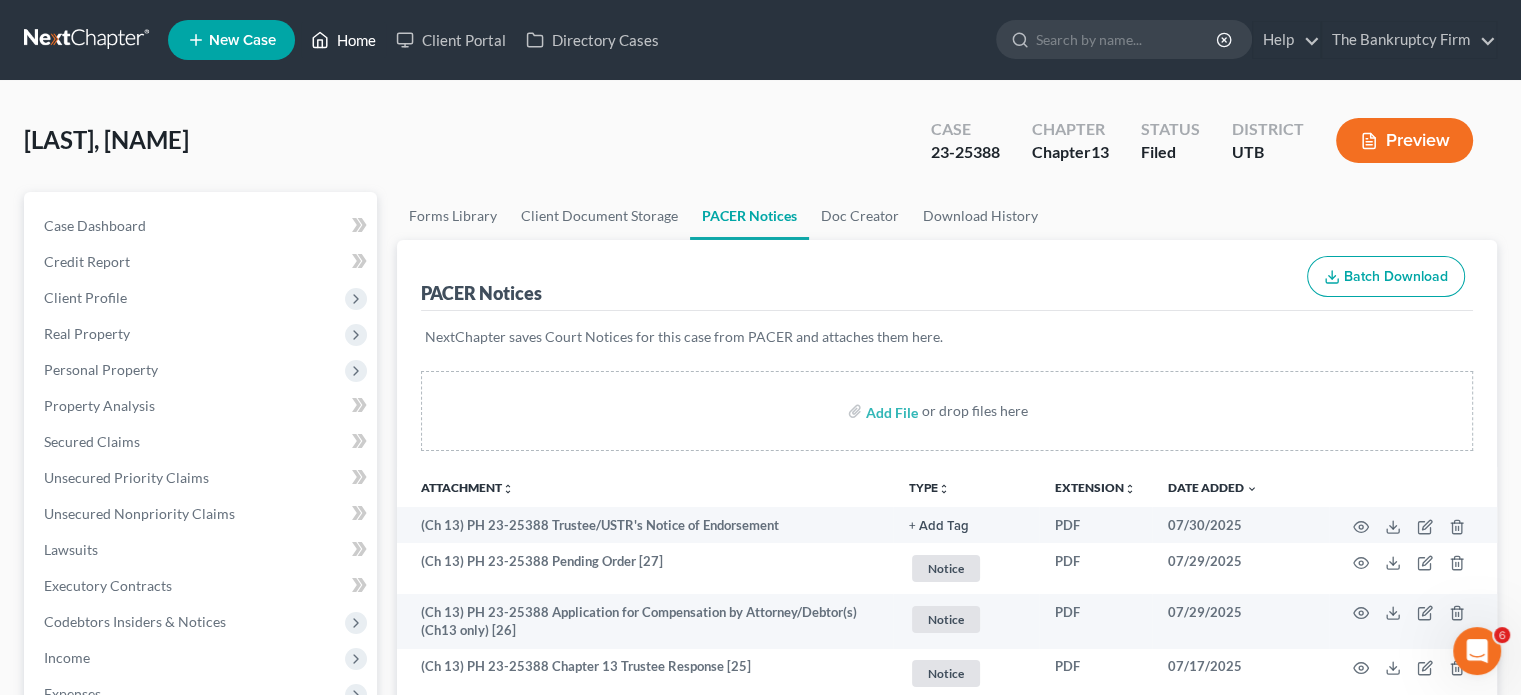 click on "Home" at bounding box center [343, 40] 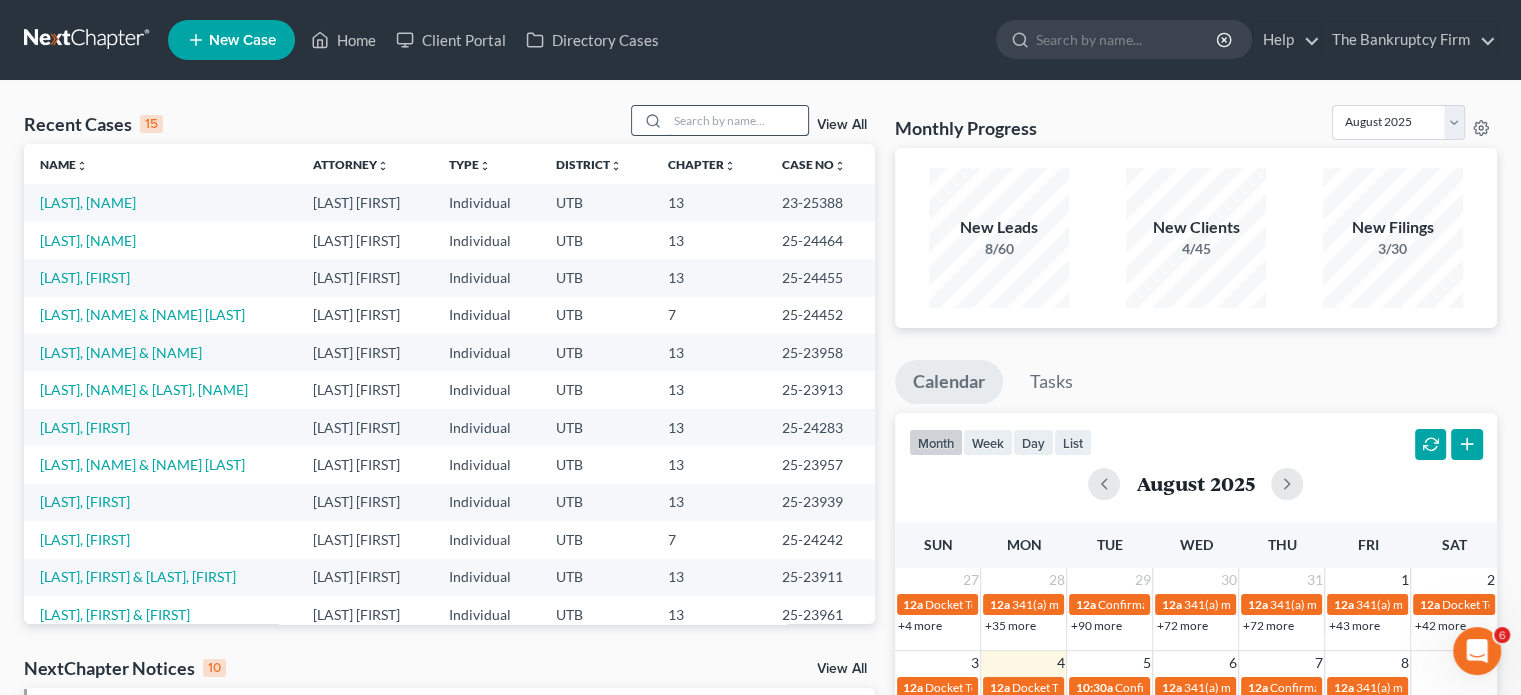 click at bounding box center [738, 120] 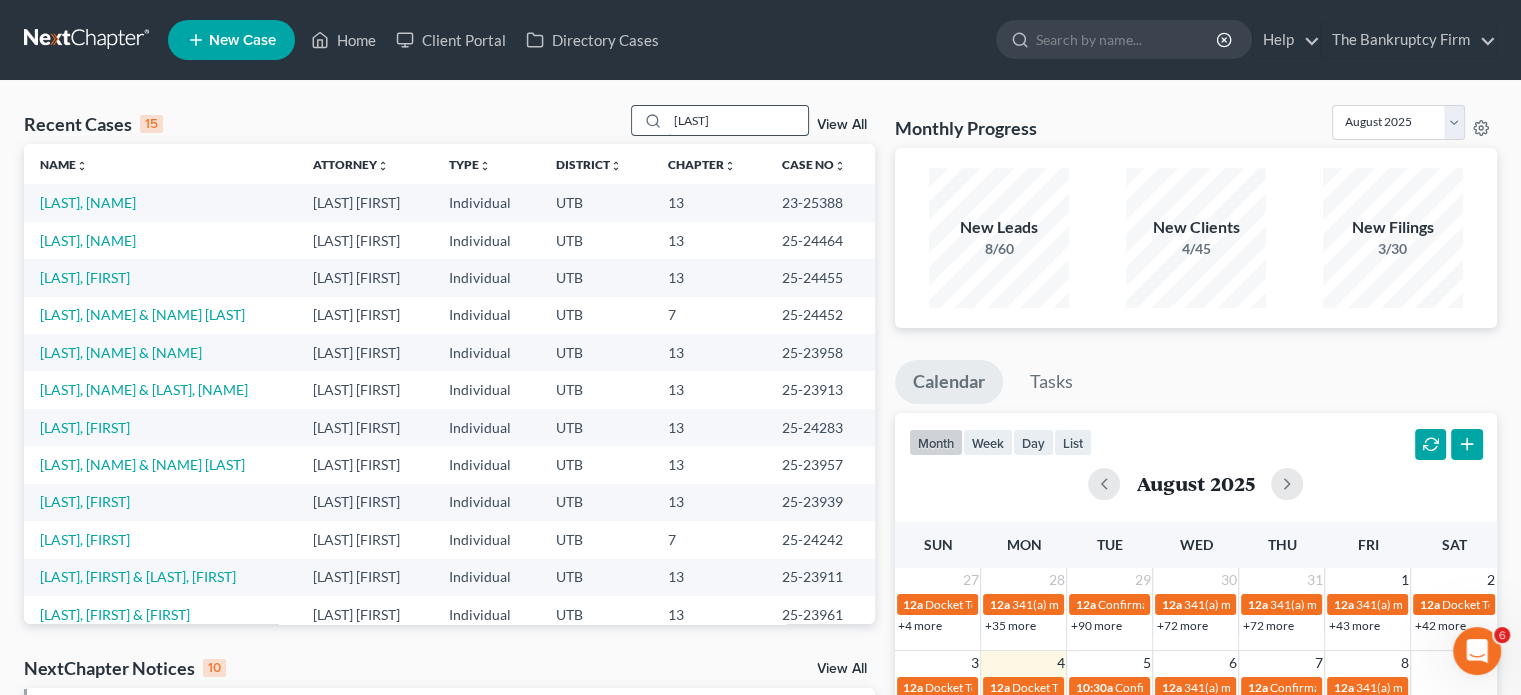 type on "[LAST]" 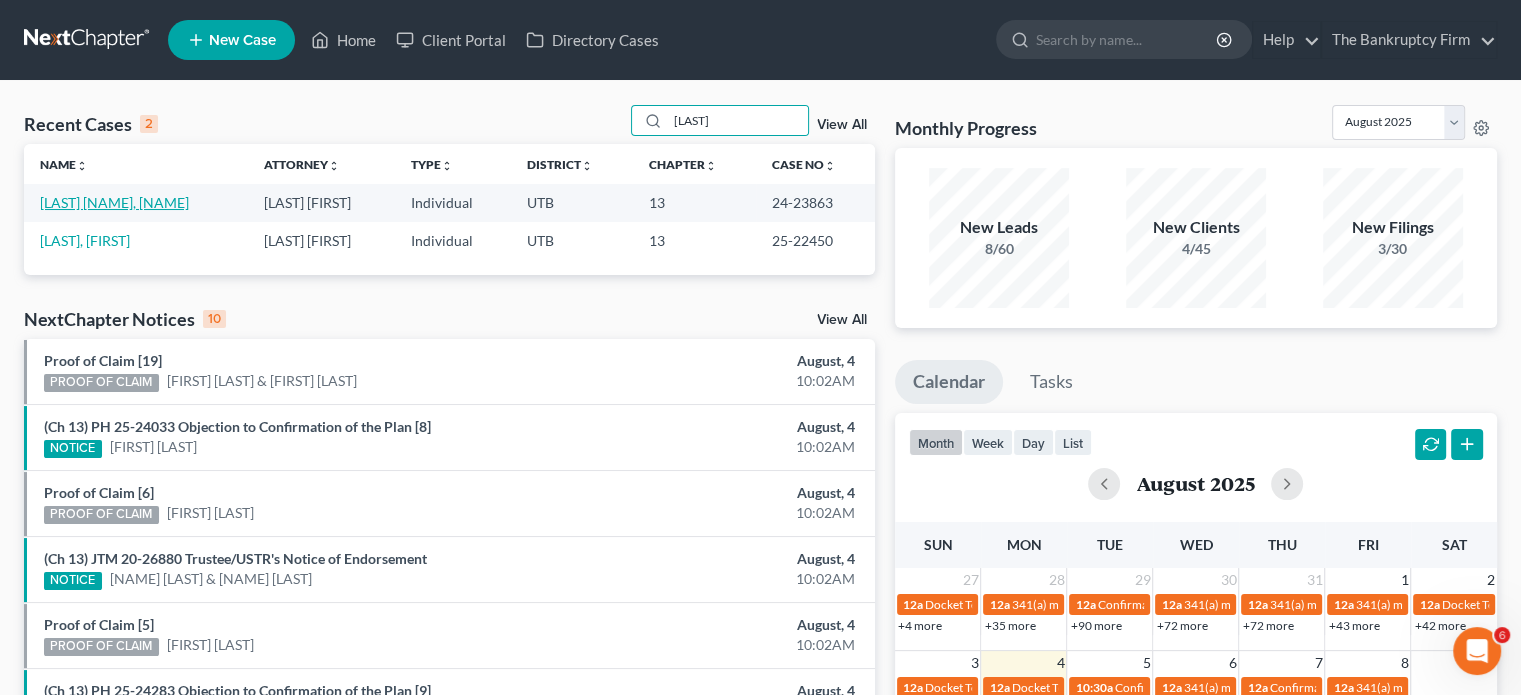 click on "[LAST] [NAME], [NAME]" at bounding box center (114, 202) 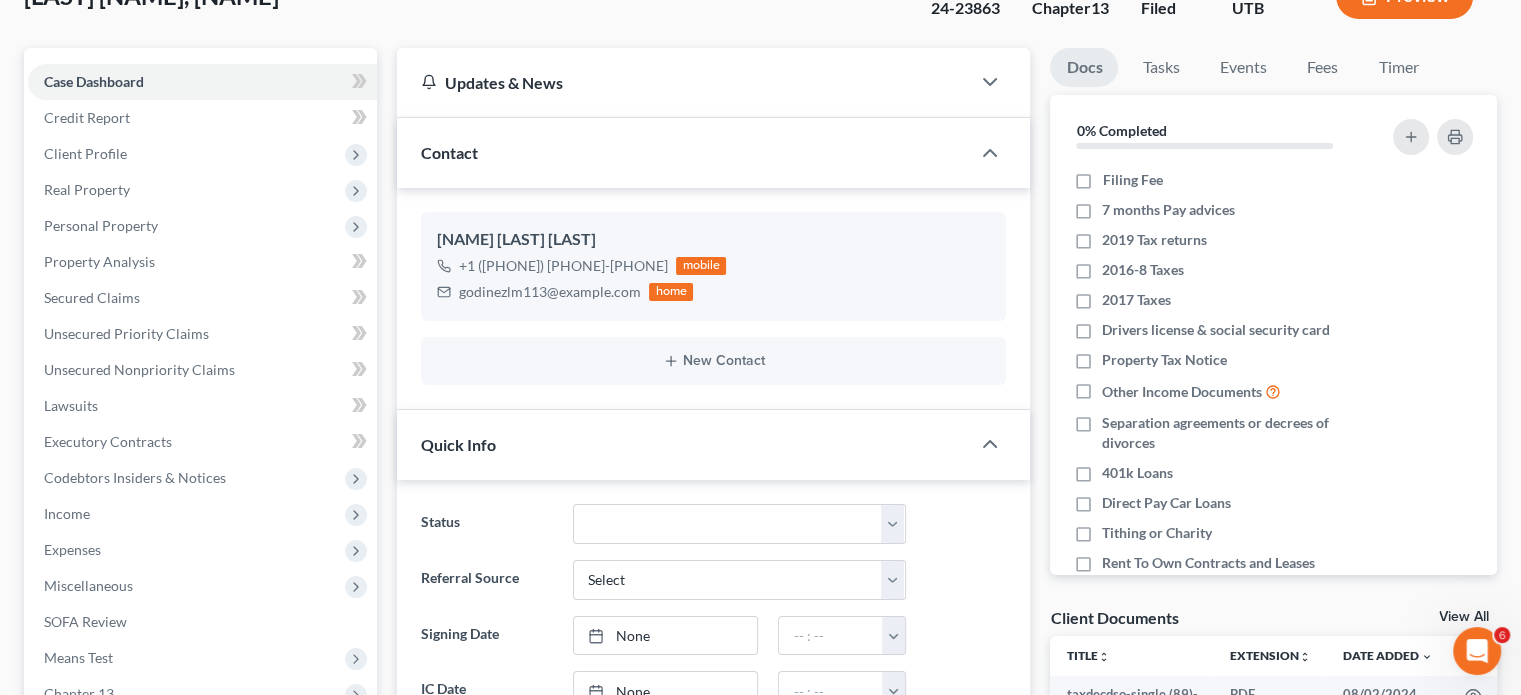 scroll, scrollTop: 300, scrollLeft: 0, axis: vertical 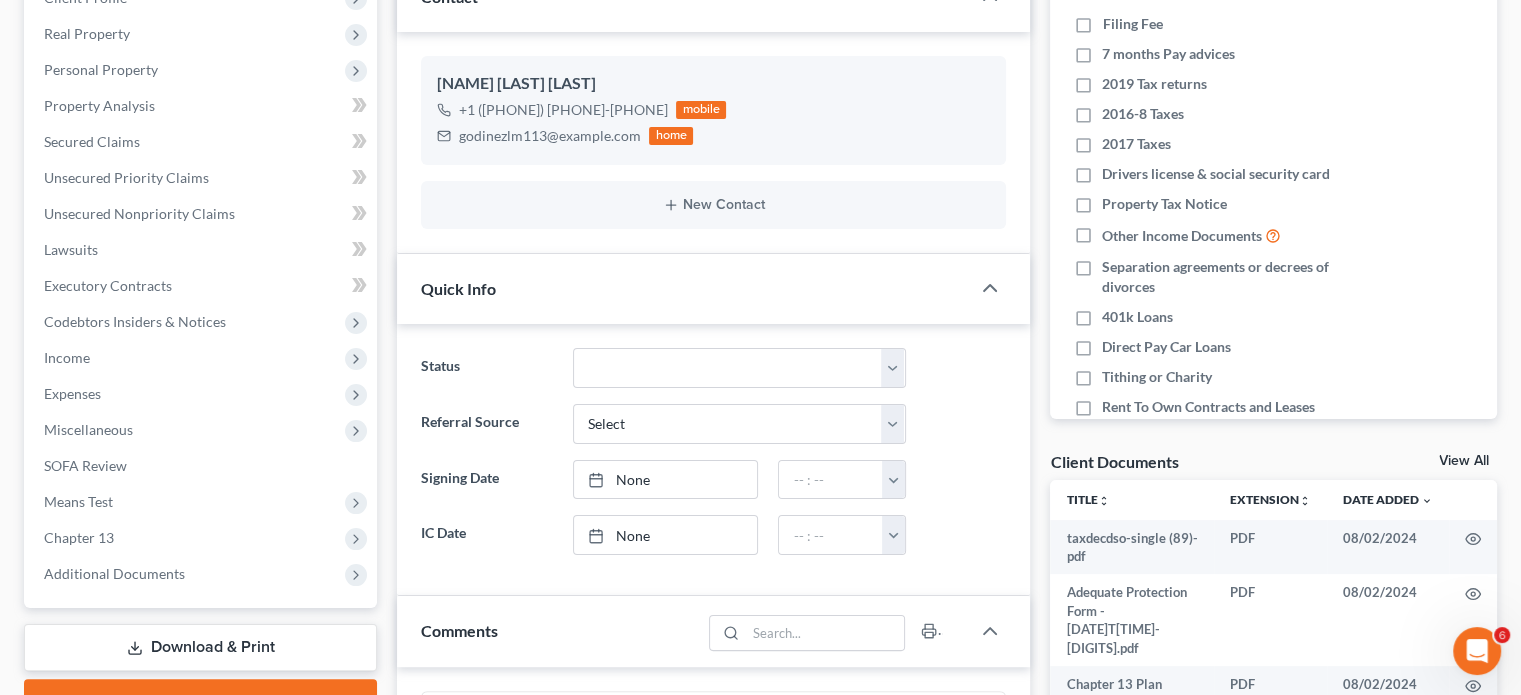 click on "View All" at bounding box center [1464, 461] 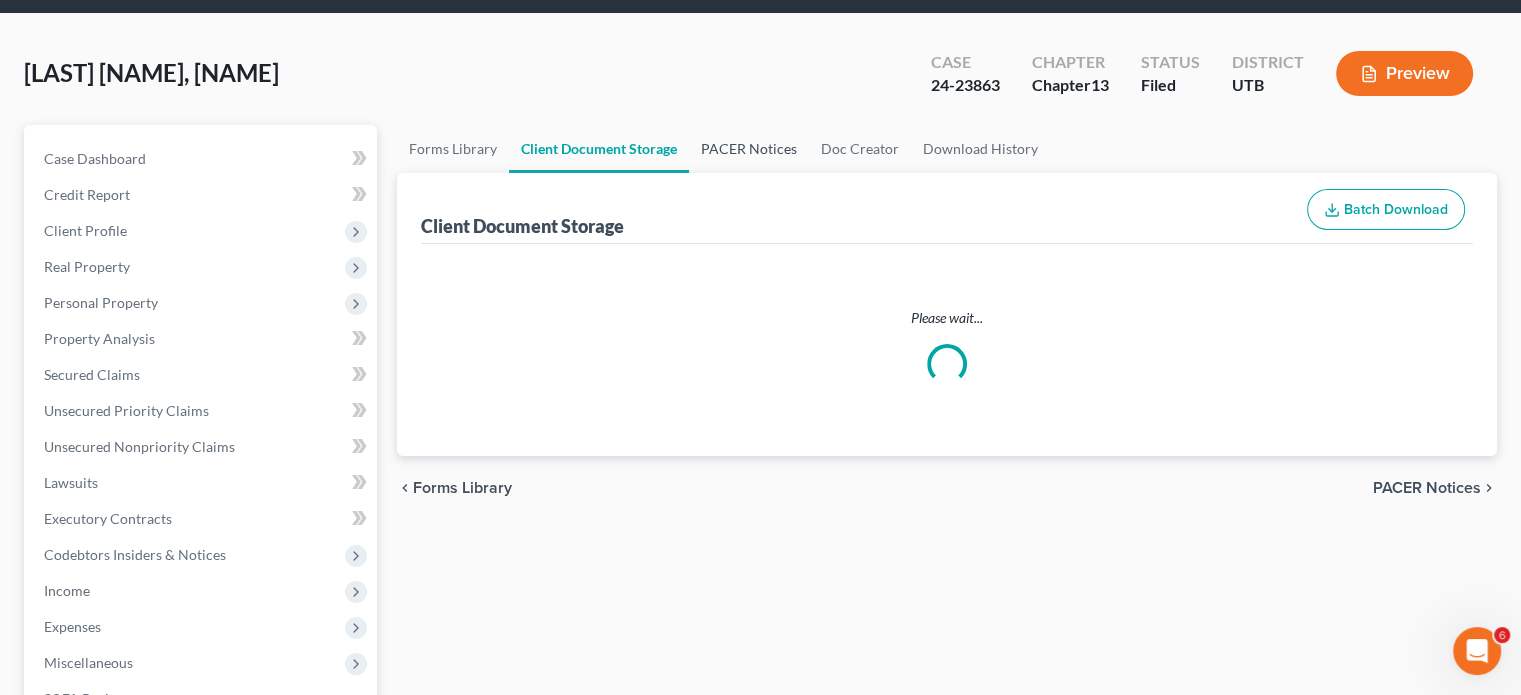 scroll, scrollTop: 0, scrollLeft: 0, axis: both 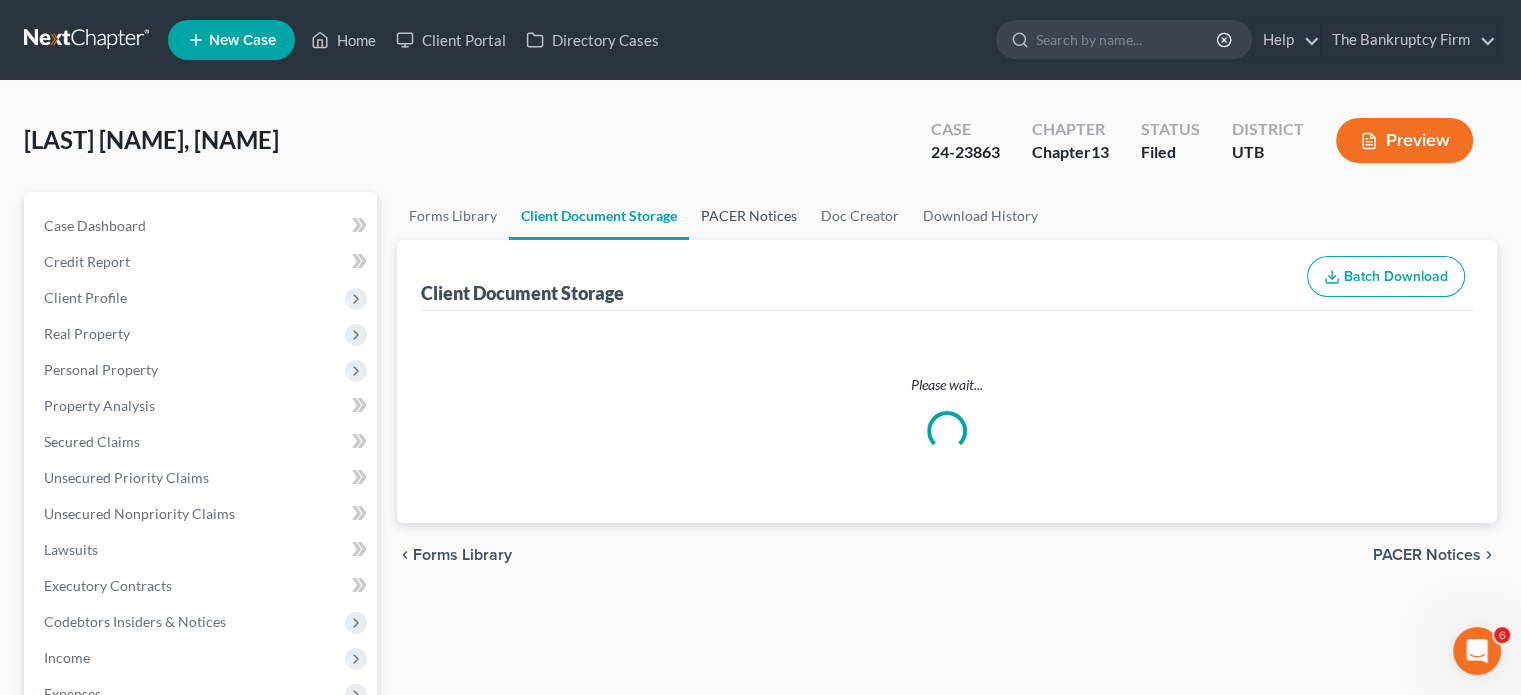select on "30" 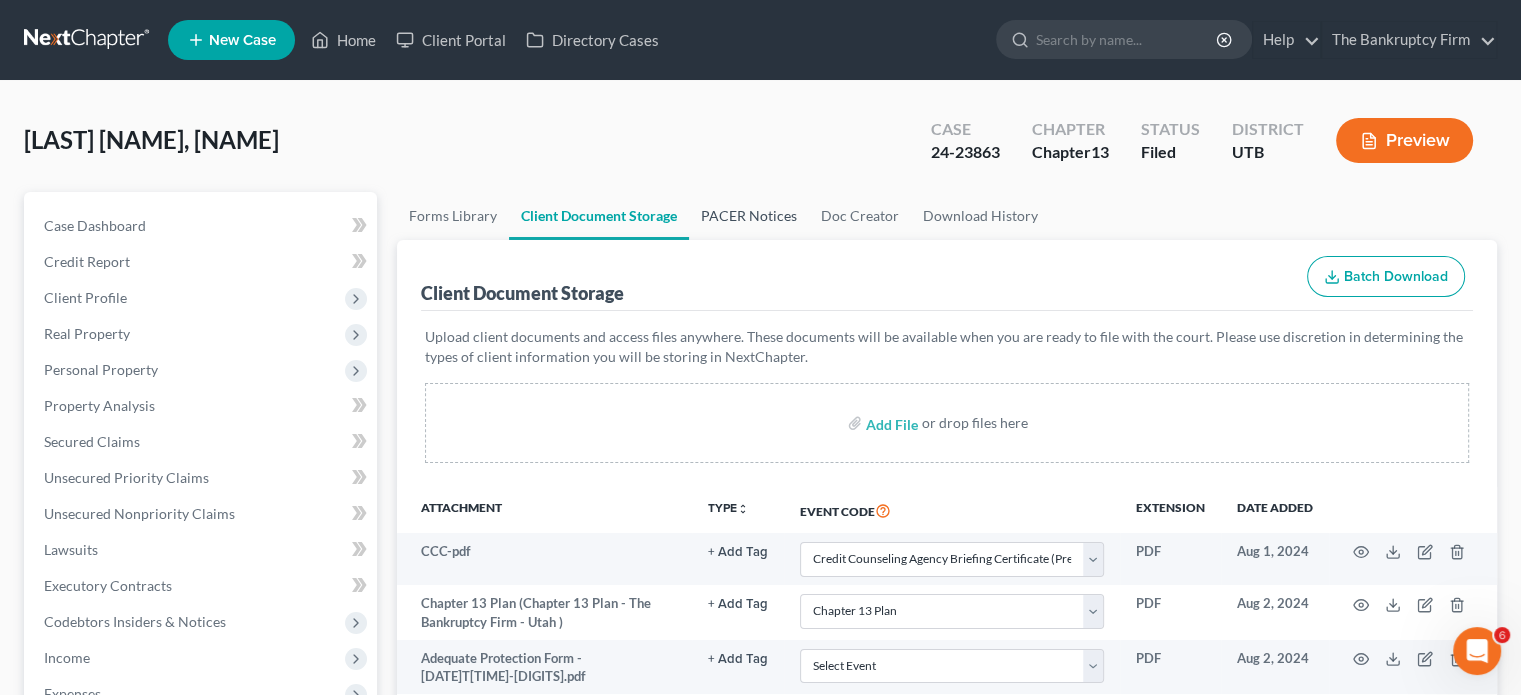 click on "PACER Notices" at bounding box center (749, 216) 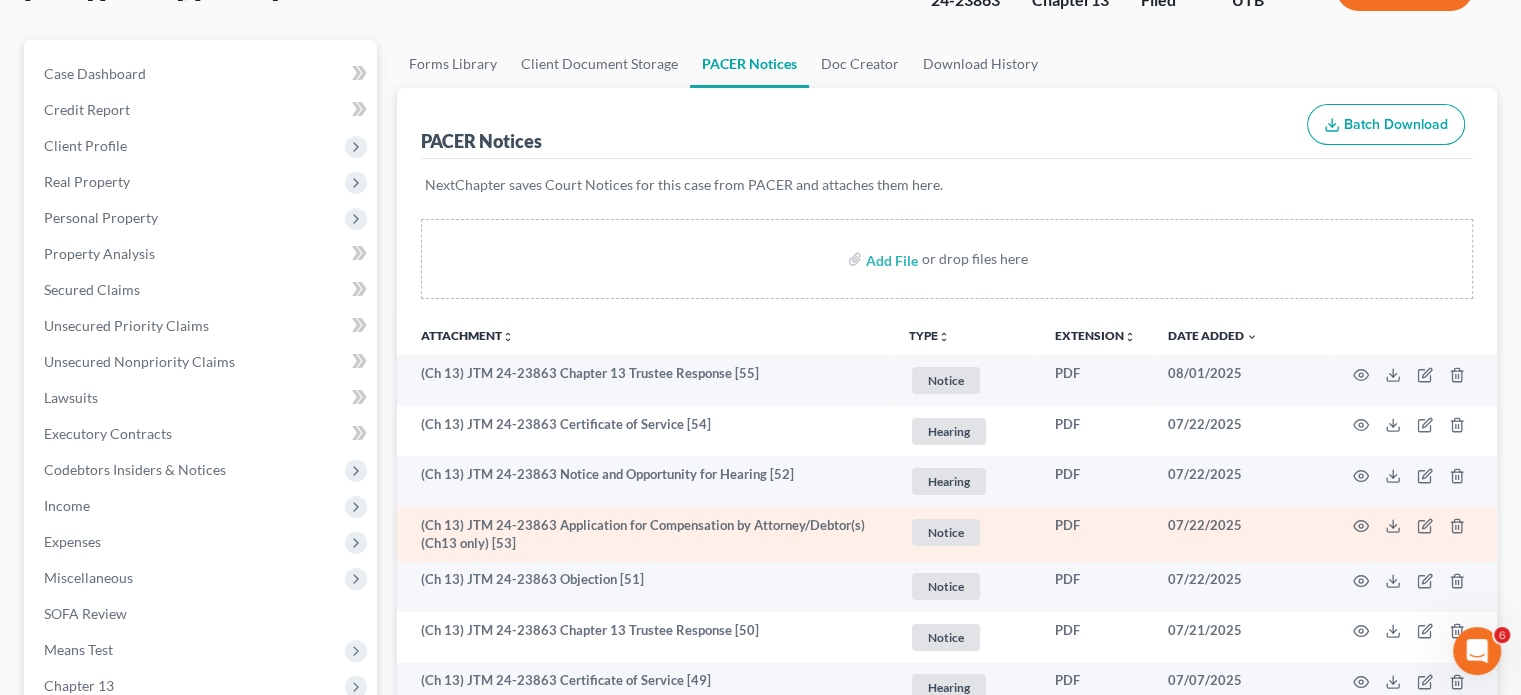 scroll, scrollTop: 200, scrollLeft: 0, axis: vertical 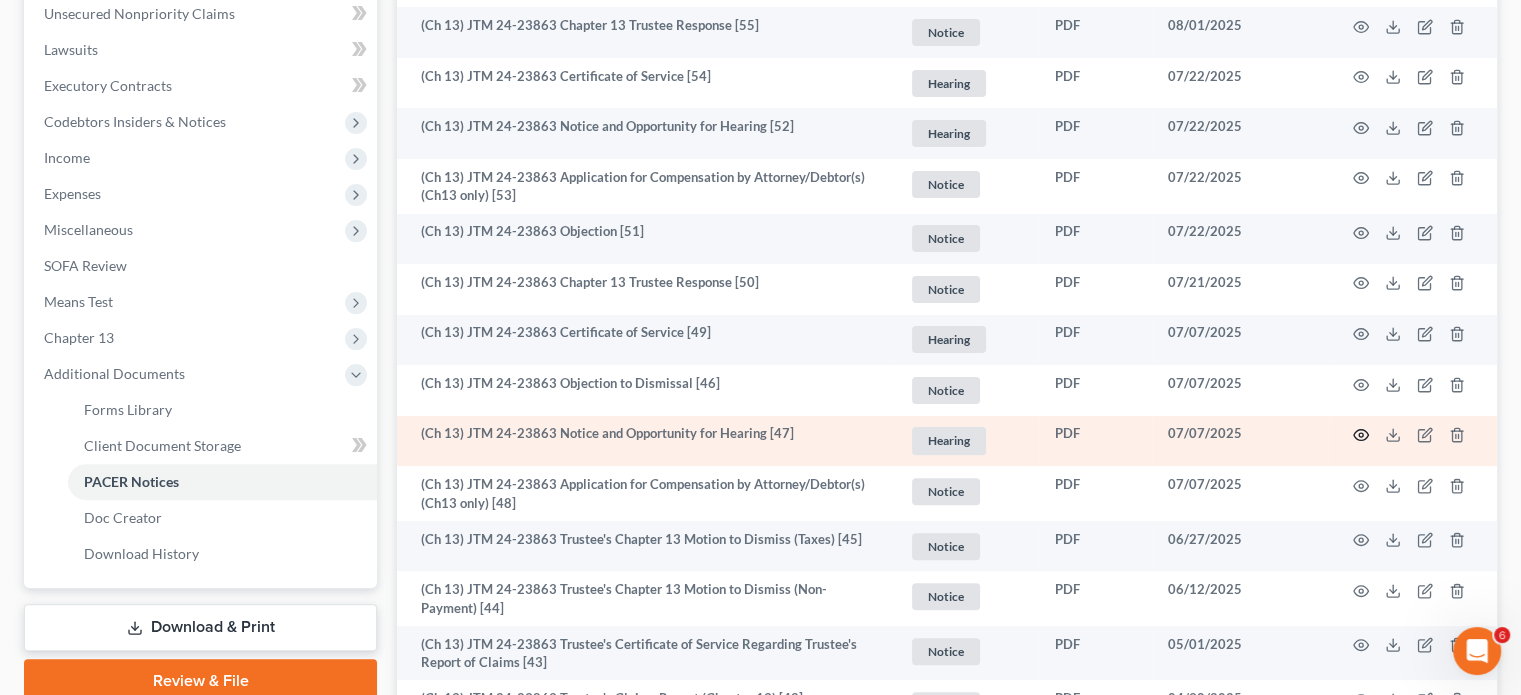 click 